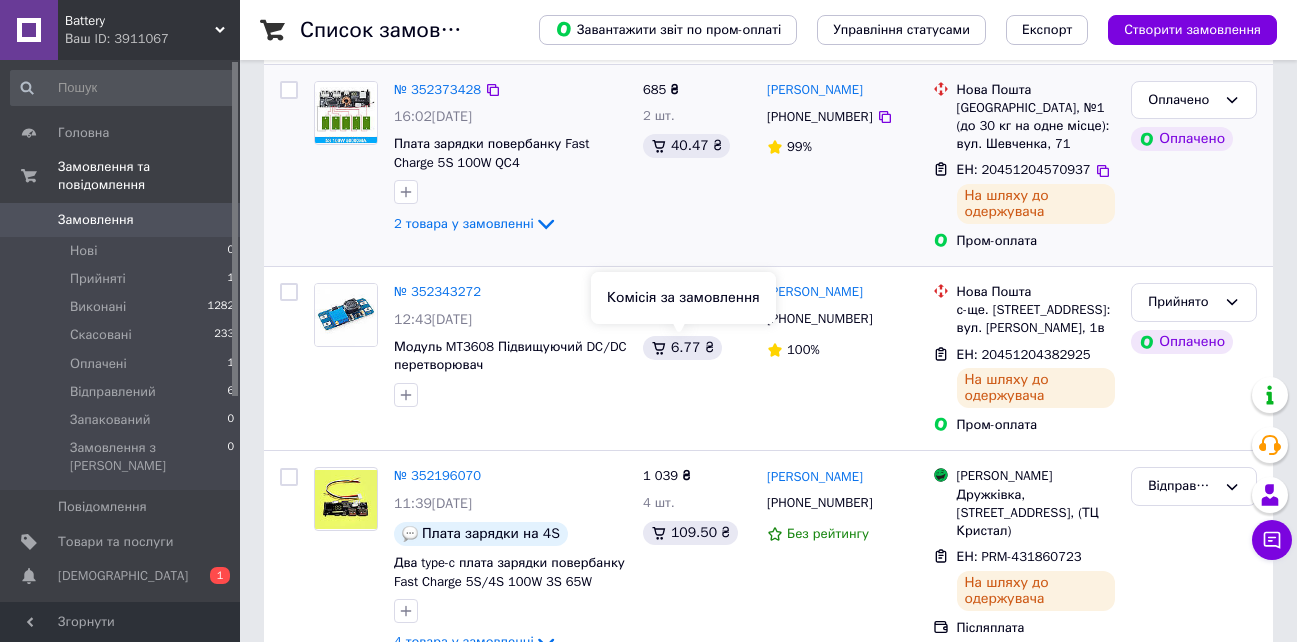 scroll, scrollTop: 200, scrollLeft: 0, axis: vertical 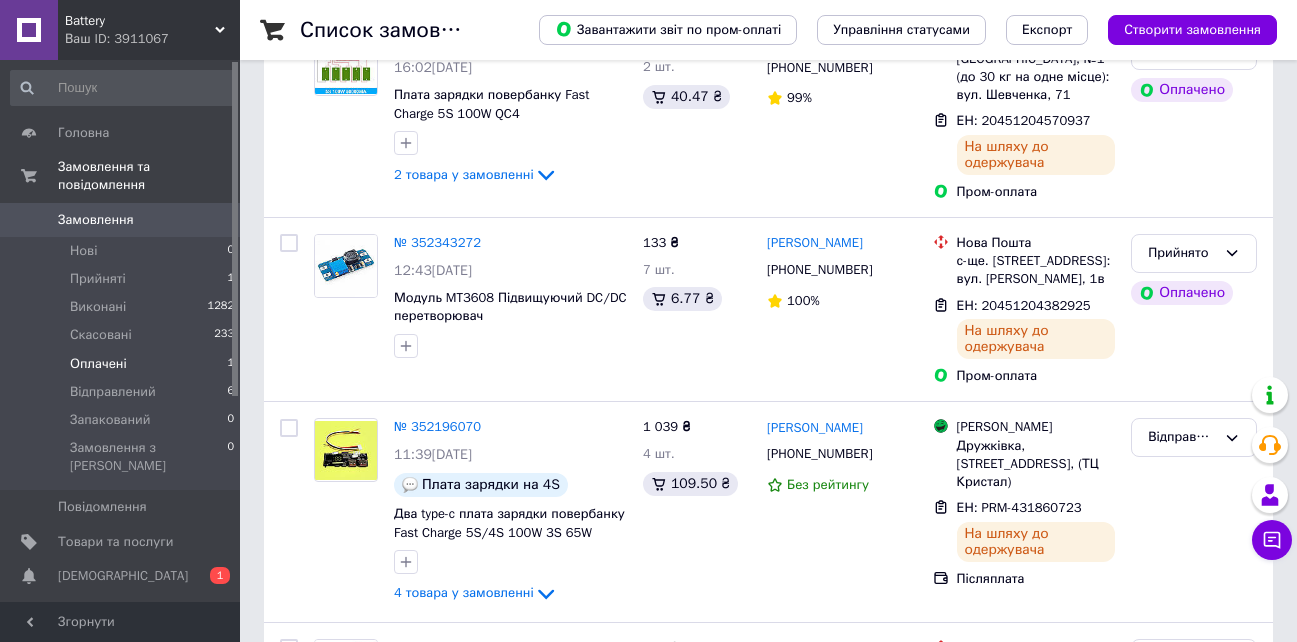 click on "Оплачені" at bounding box center [98, 364] 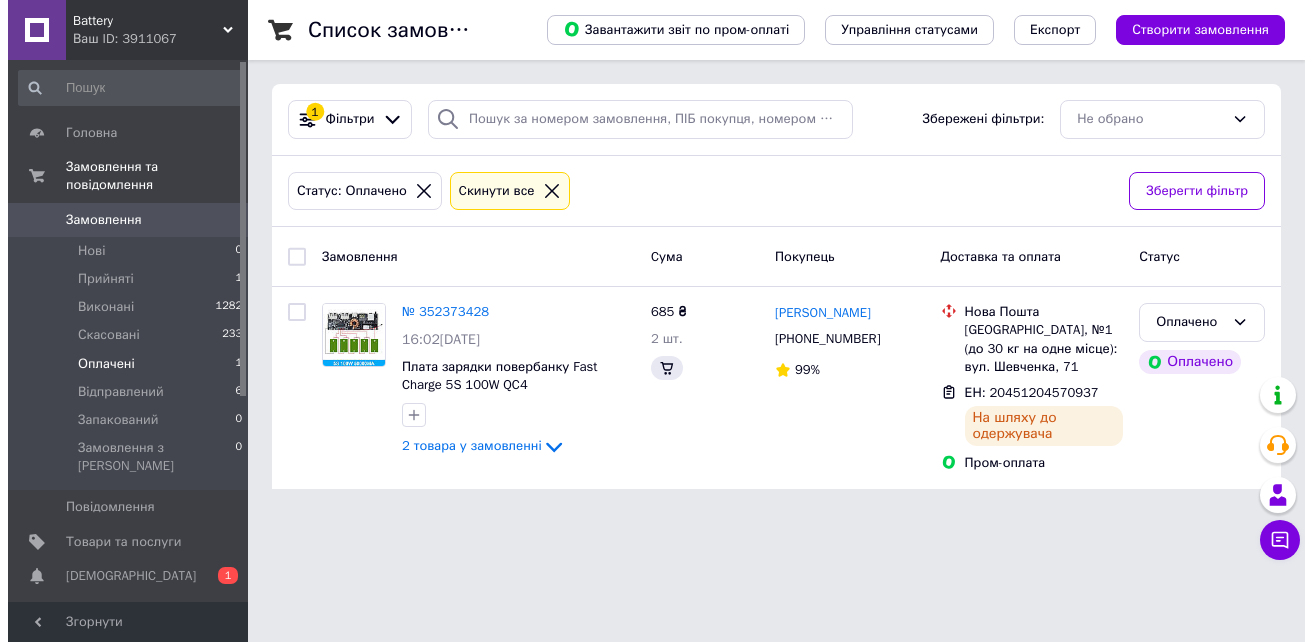 scroll, scrollTop: 0, scrollLeft: 0, axis: both 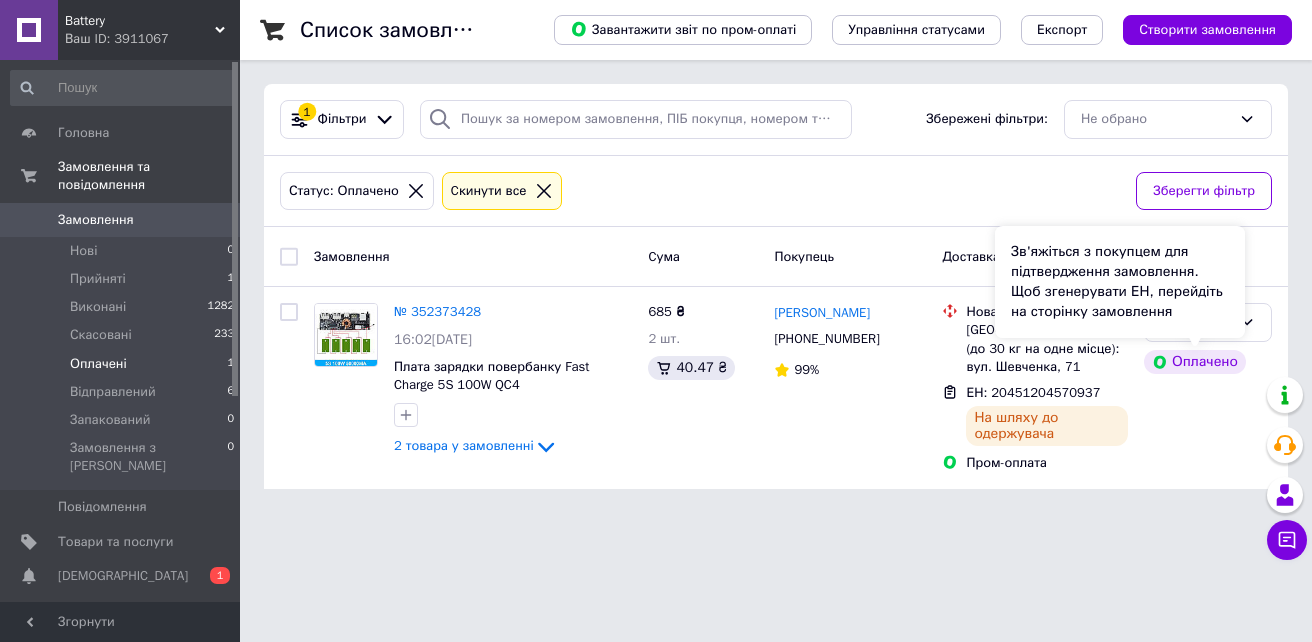 click on "Зв'яжіться з покупцем для підтвердження замовлення.
Щоб згенерувати ЕН, перейдіть на сторінку замовлення" at bounding box center [1120, 282] 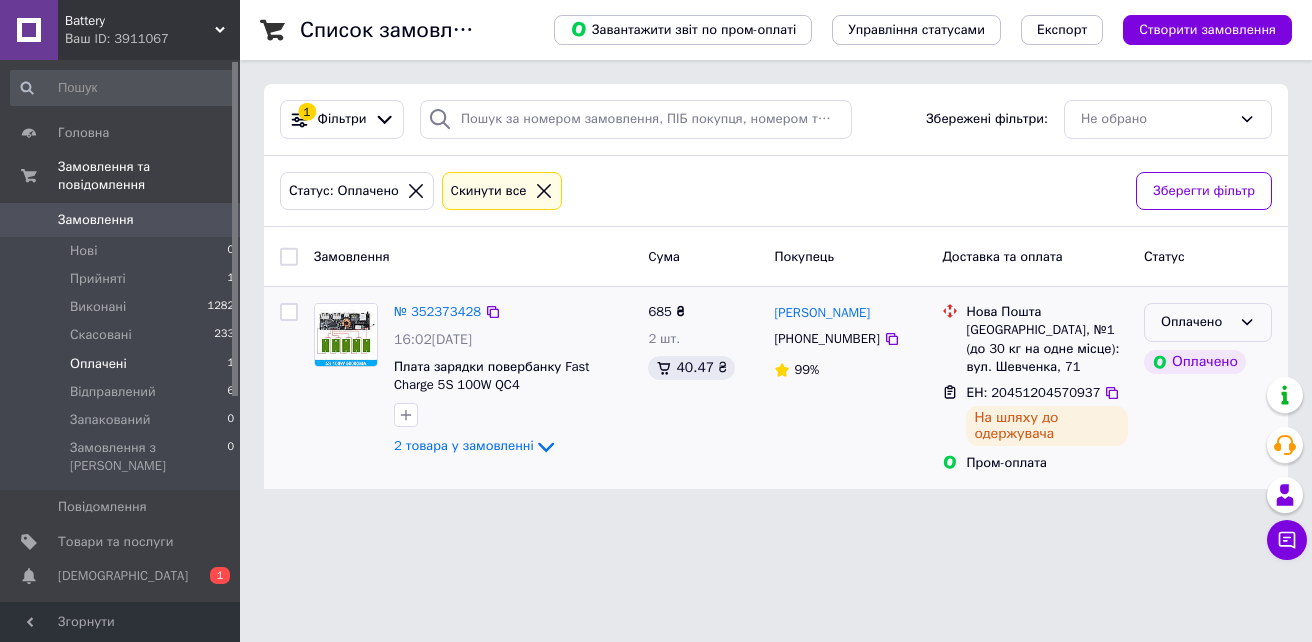 click on "Оплачено" at bounding box center [1208, 322] 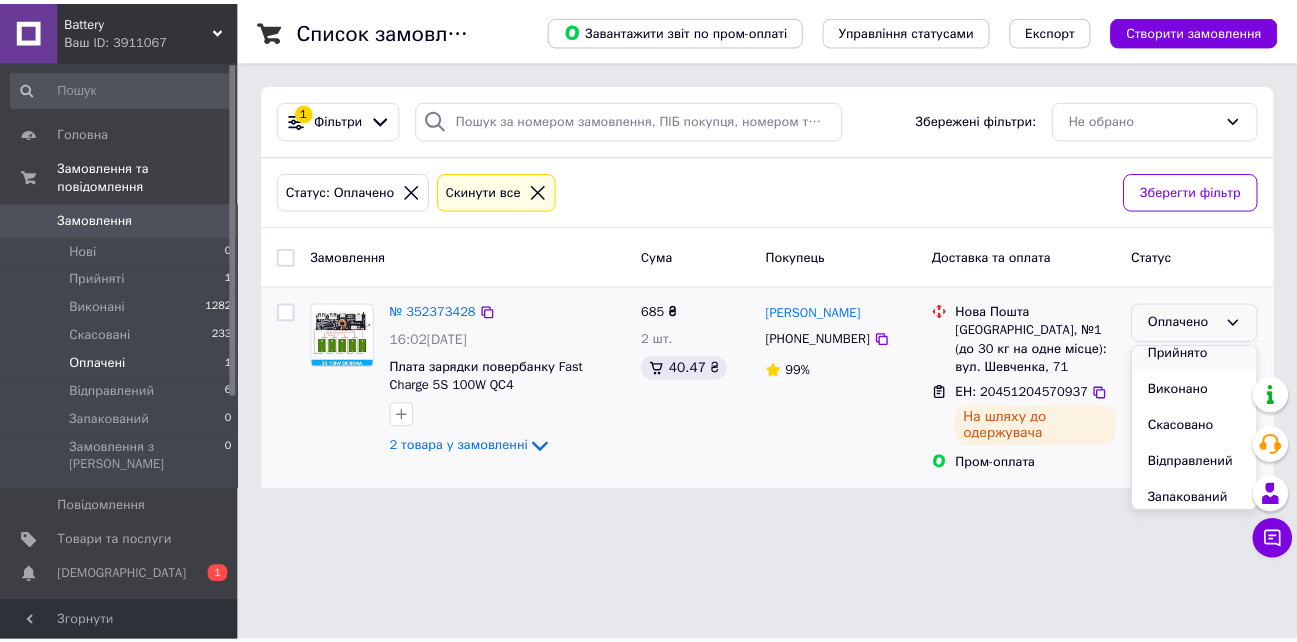 scroll, scrollTop: 17, scrollLeft: 0, axis: vertical 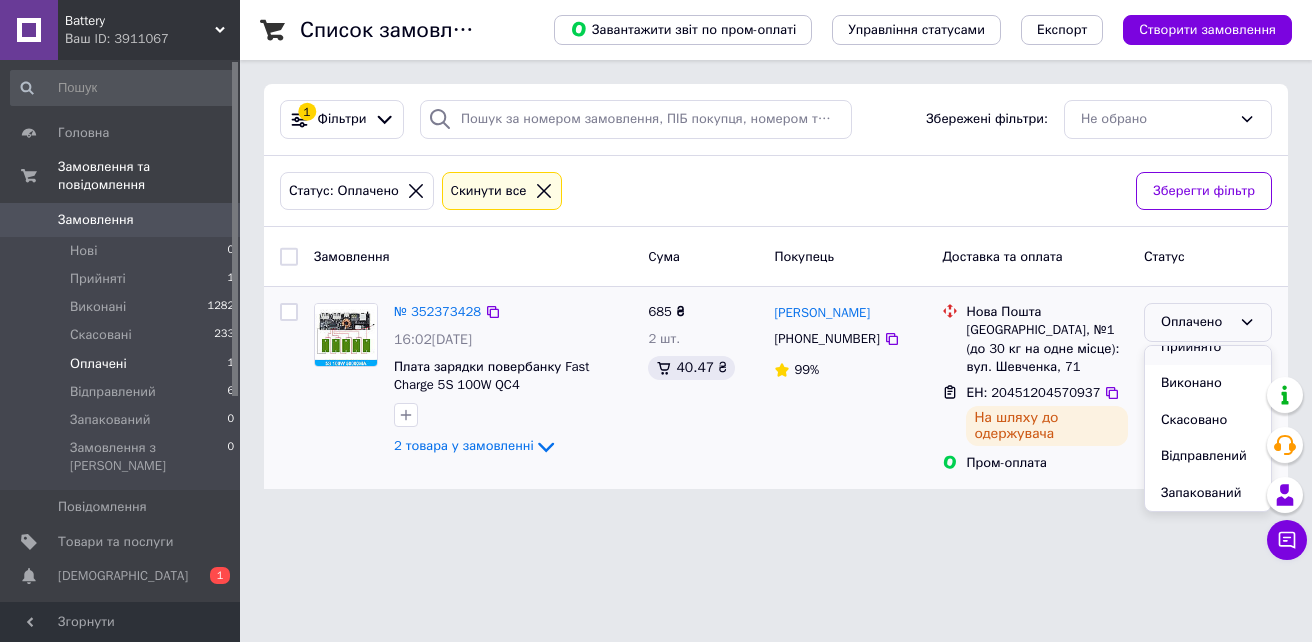 click on "Прийнято" at bounding box center [1208, 347] 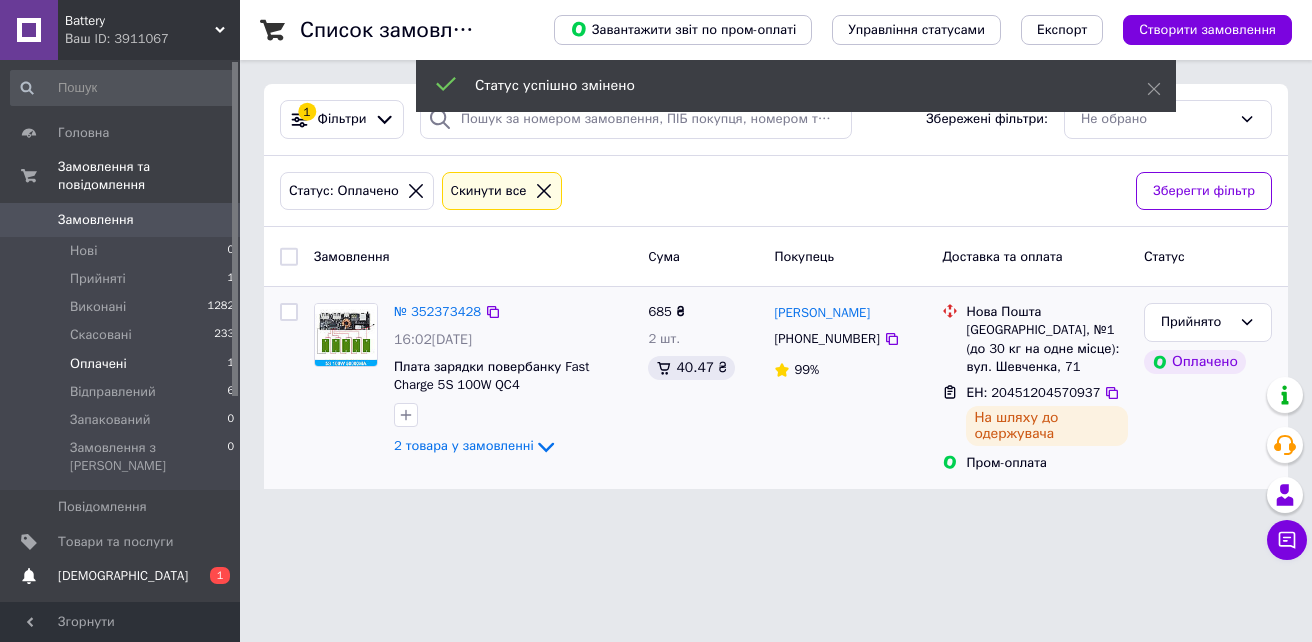 click on "[DEMOGRAPHIC_DATA]" at bounding box center (123, 576) 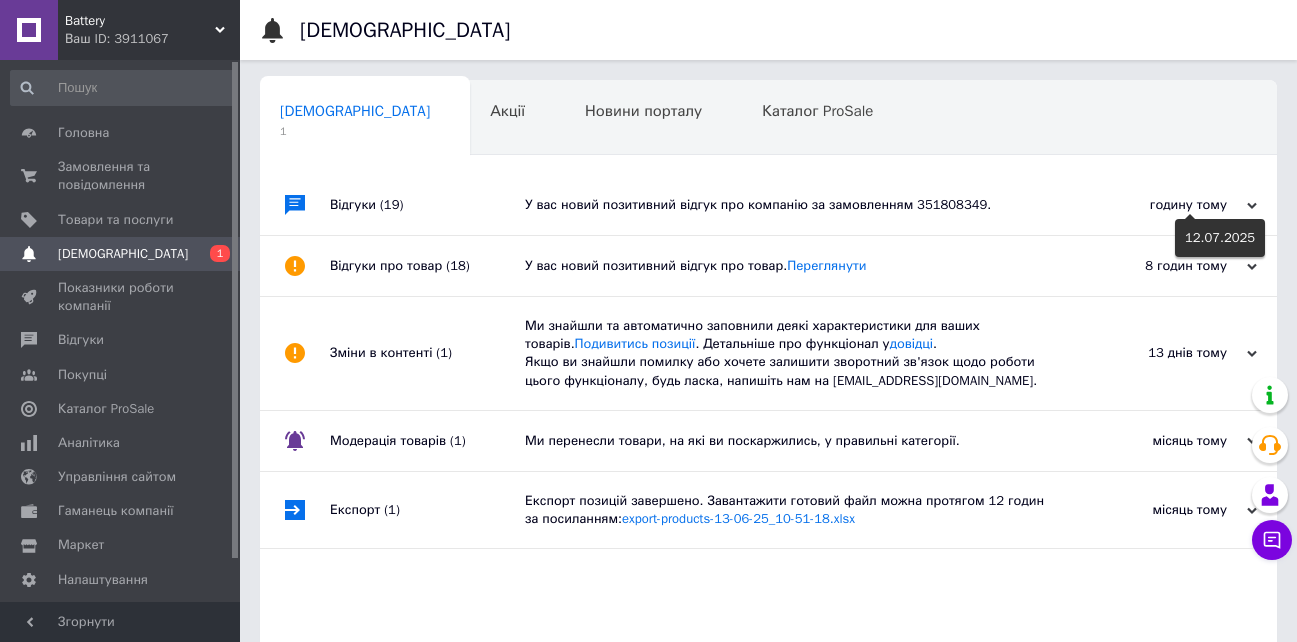 click 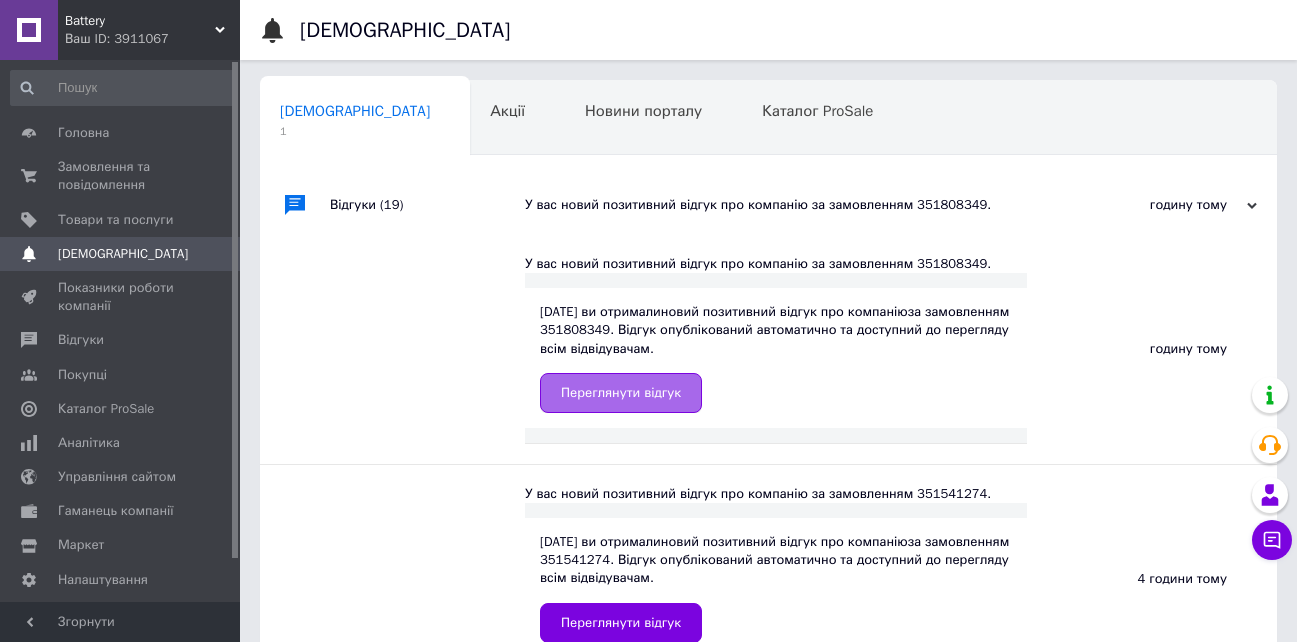 click on "Переглянути відгук" at bounding box center [621, 393] 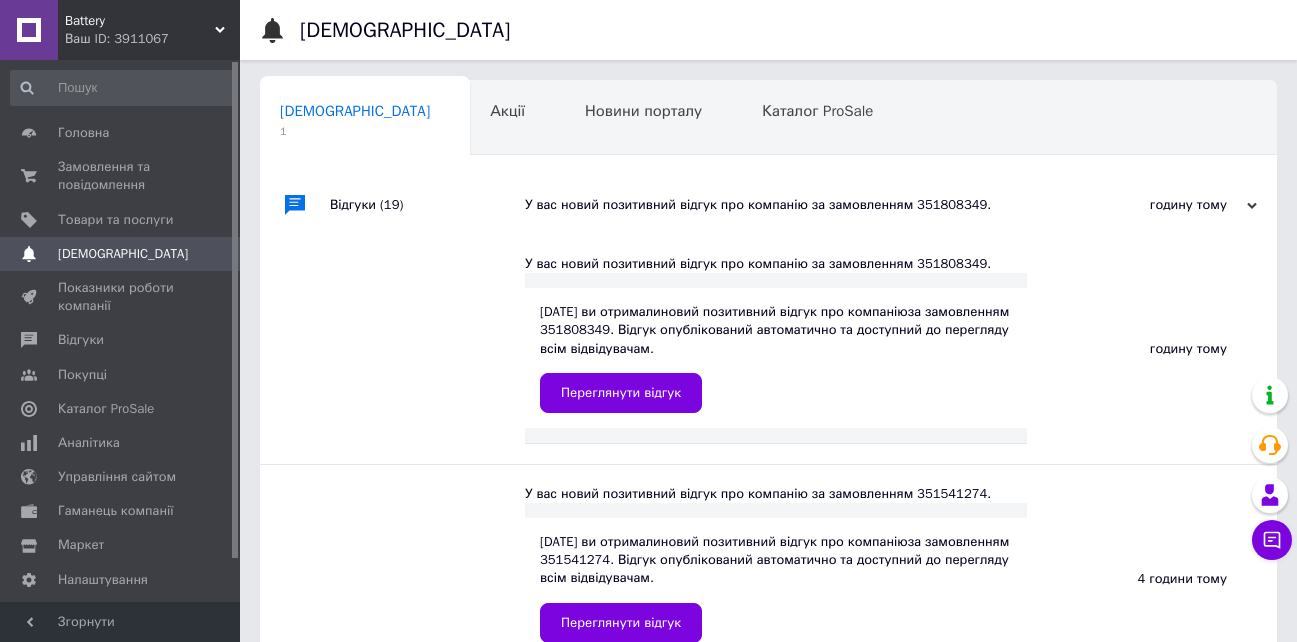 click on "[DEMOGRAPHIC_DATA]" at bounding box center (123, 254) 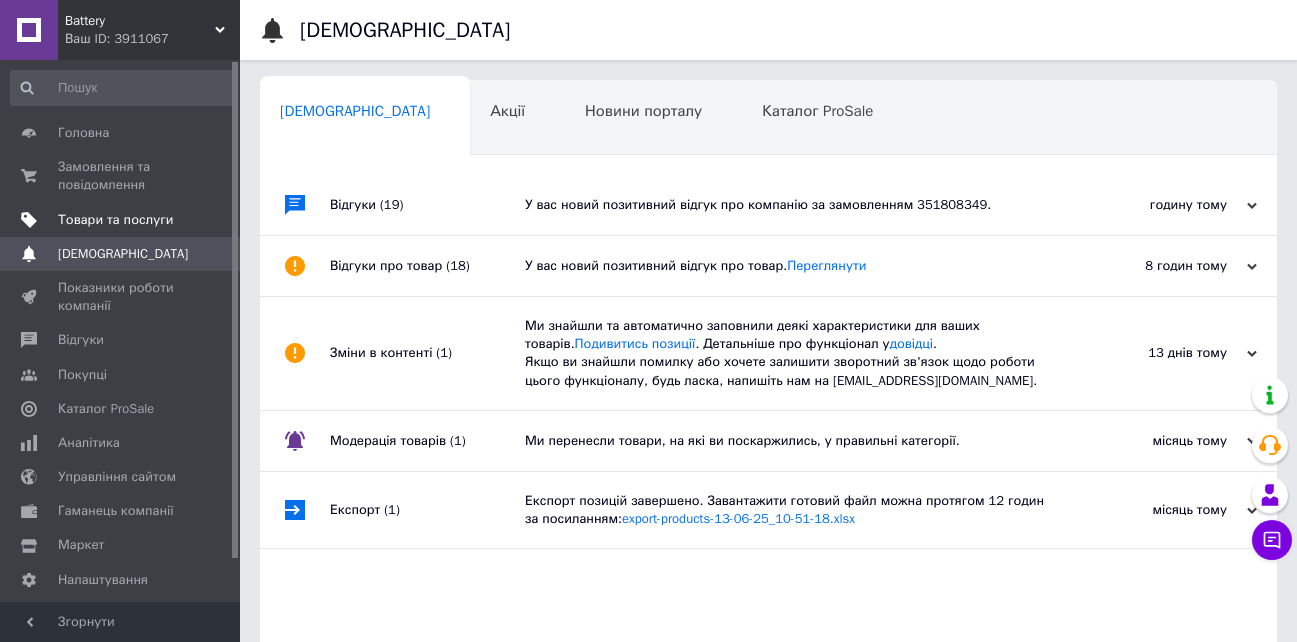 click on "Товари та послуги" at bounding box center [115, 220] 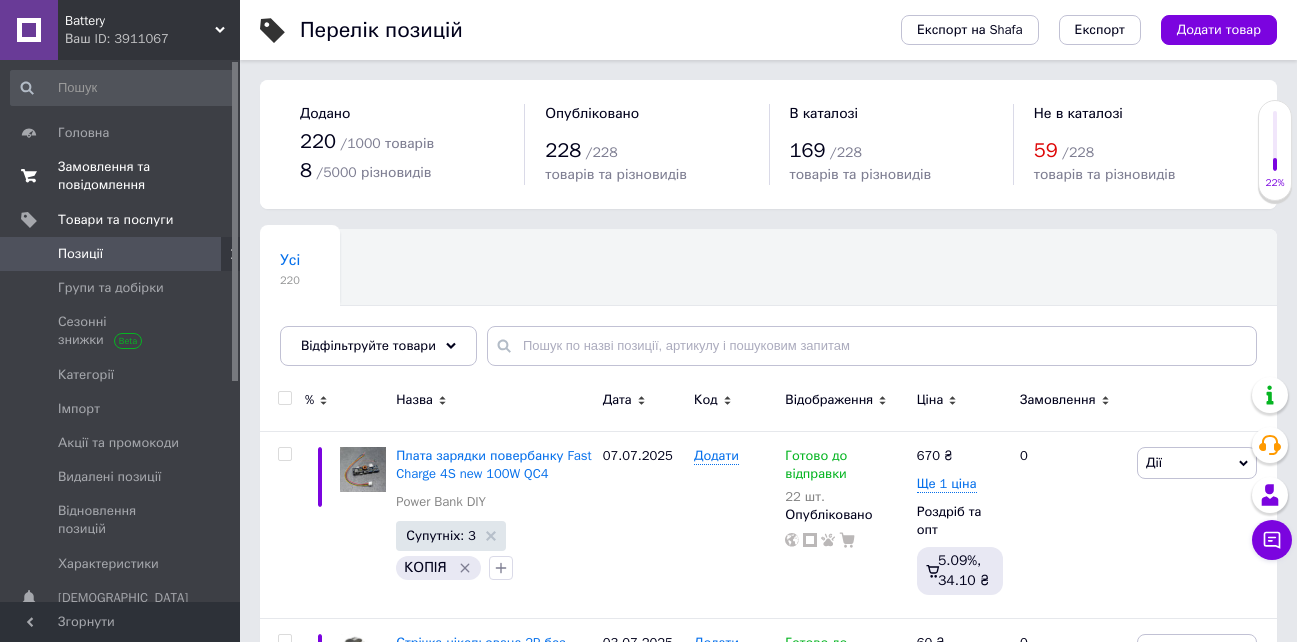 click on "Замовлення та повідомлення" at bounding box center [121, 176] 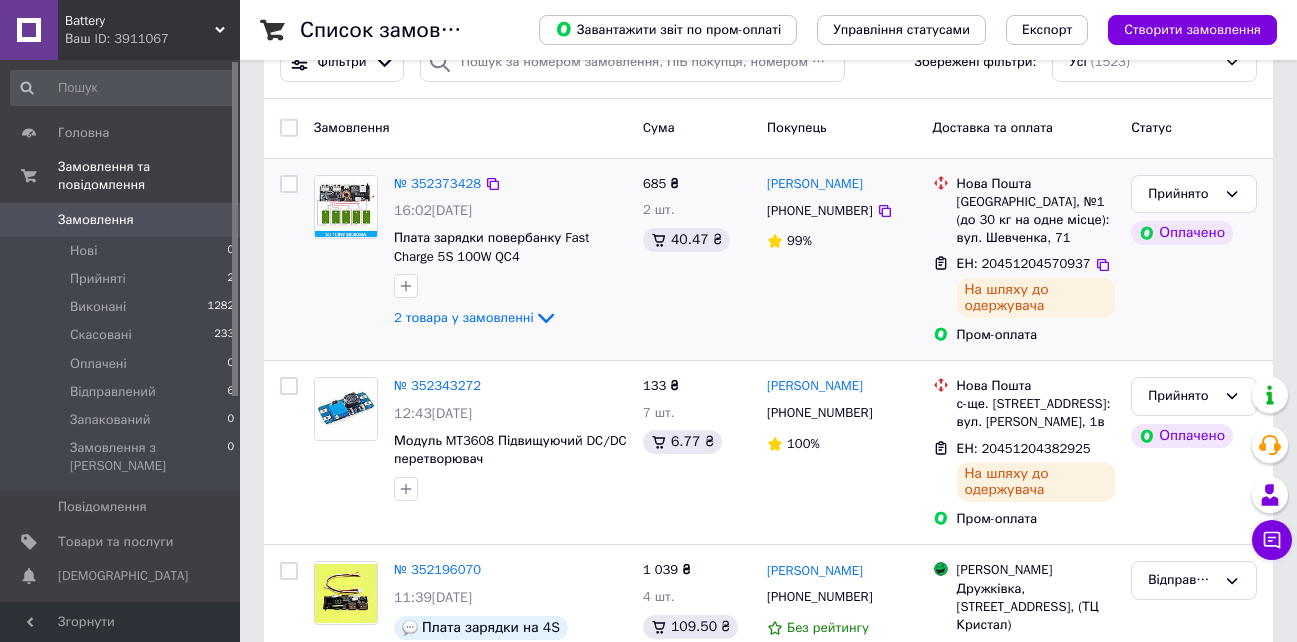 scroll, scrollTop: 100, scrollLeft: 0, axis: vertical 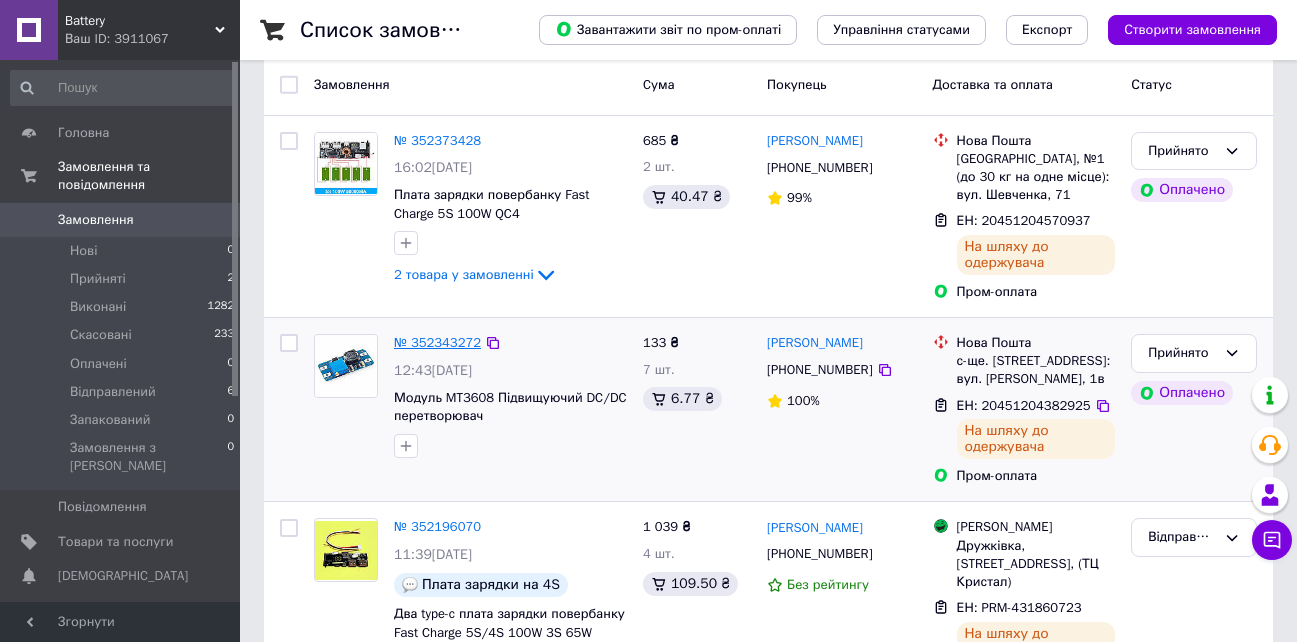 click on "№ 352343272" at bounding box center (437, 342) 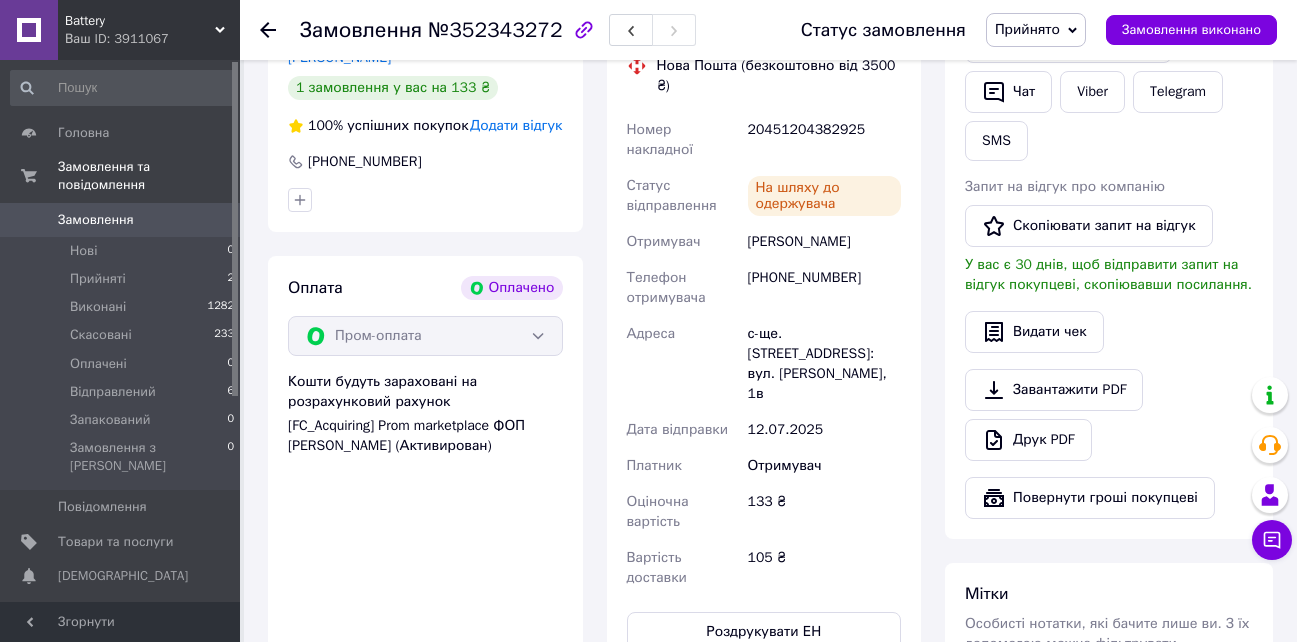 scroll, scrollTop: 500, scrollLeft: 0, axis: vertical 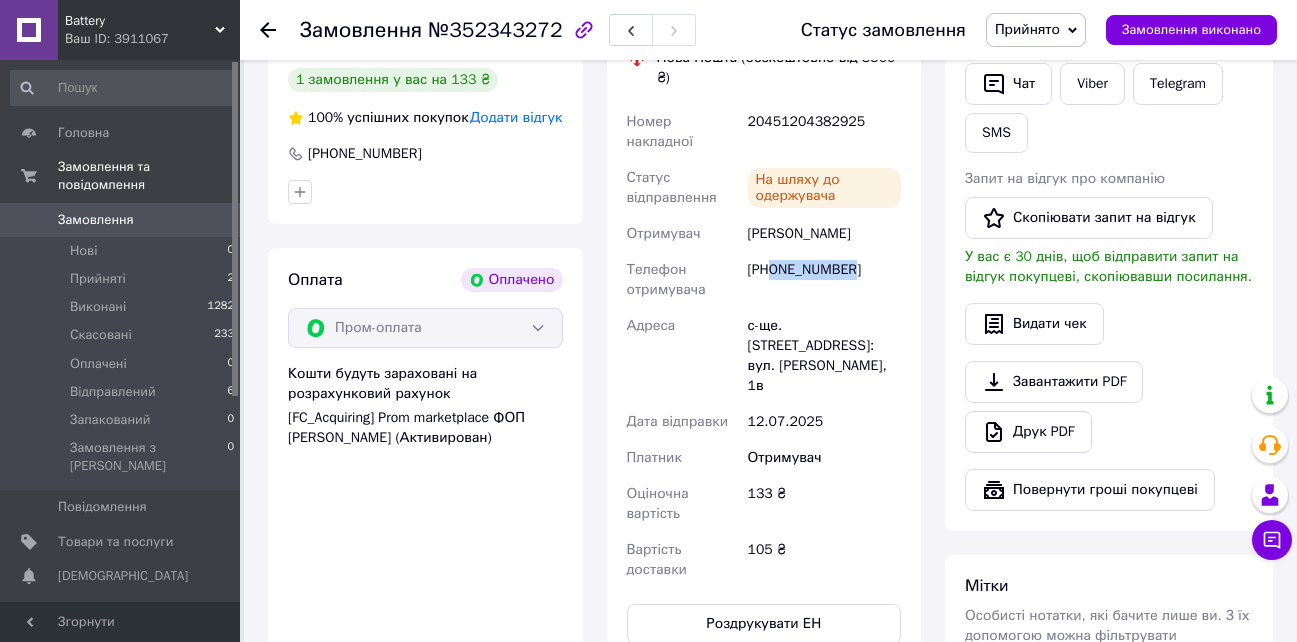 drag, startPoint x: 877, startPoint y: 234, endPoint x: 773, endPoint y: 234, distance: 104 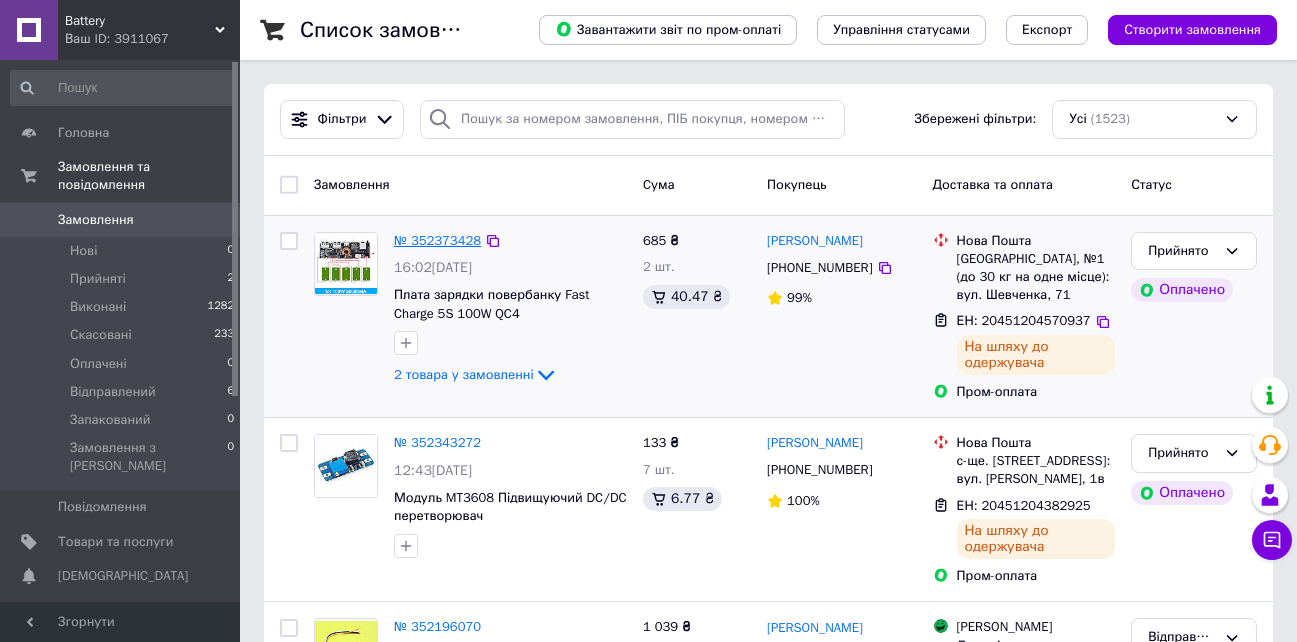 click on "№ 352373428" at bounding box center [437, 240] 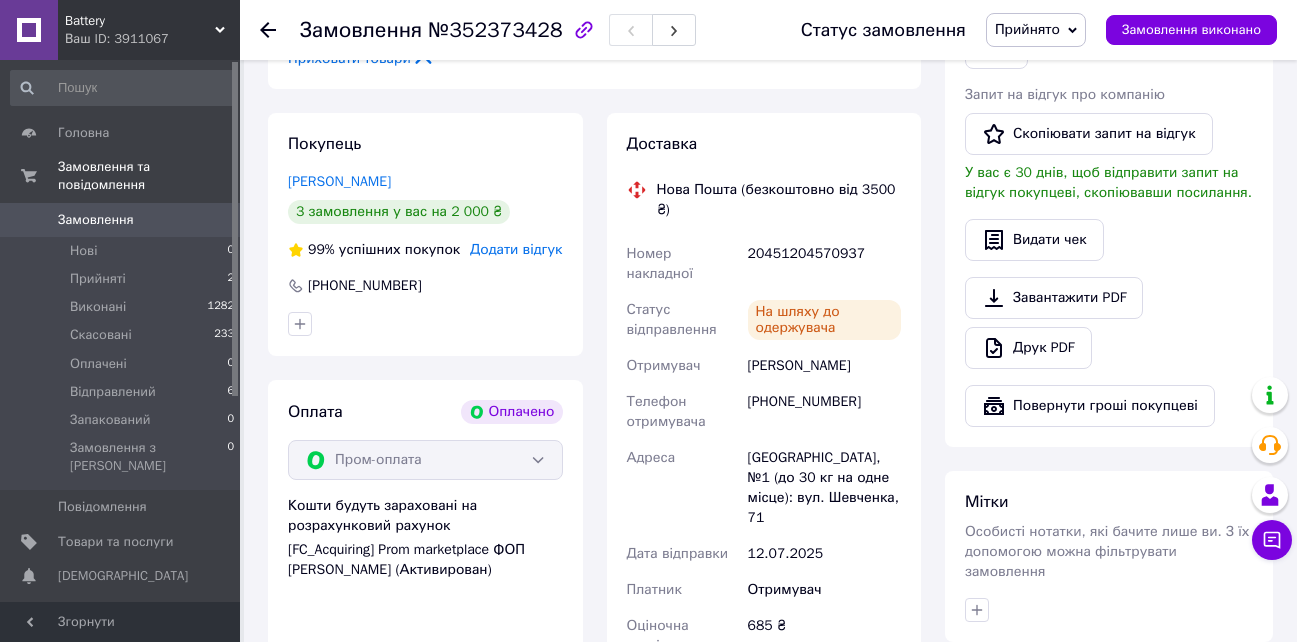 scroll, scrollTop: 600, scrollLeft: 0, axis: vertical 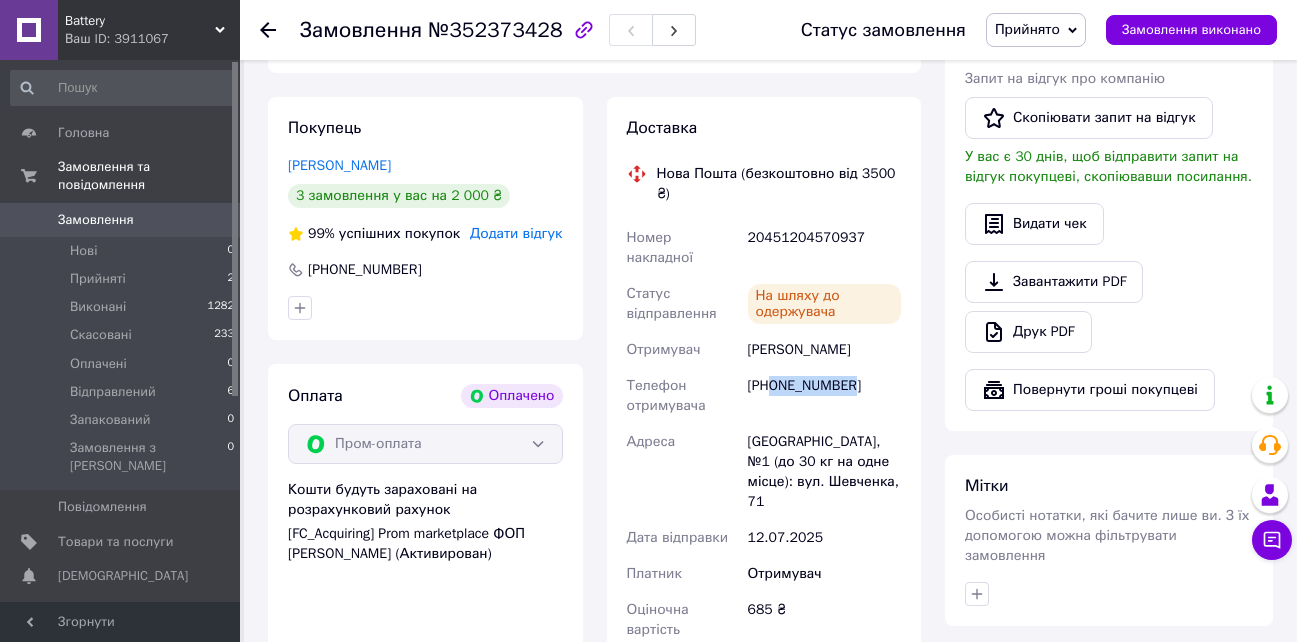 drag, startPoint x: 864, startPoint y: 330, endPoint x: 774, endPoint y: 331, distance: 90.005554 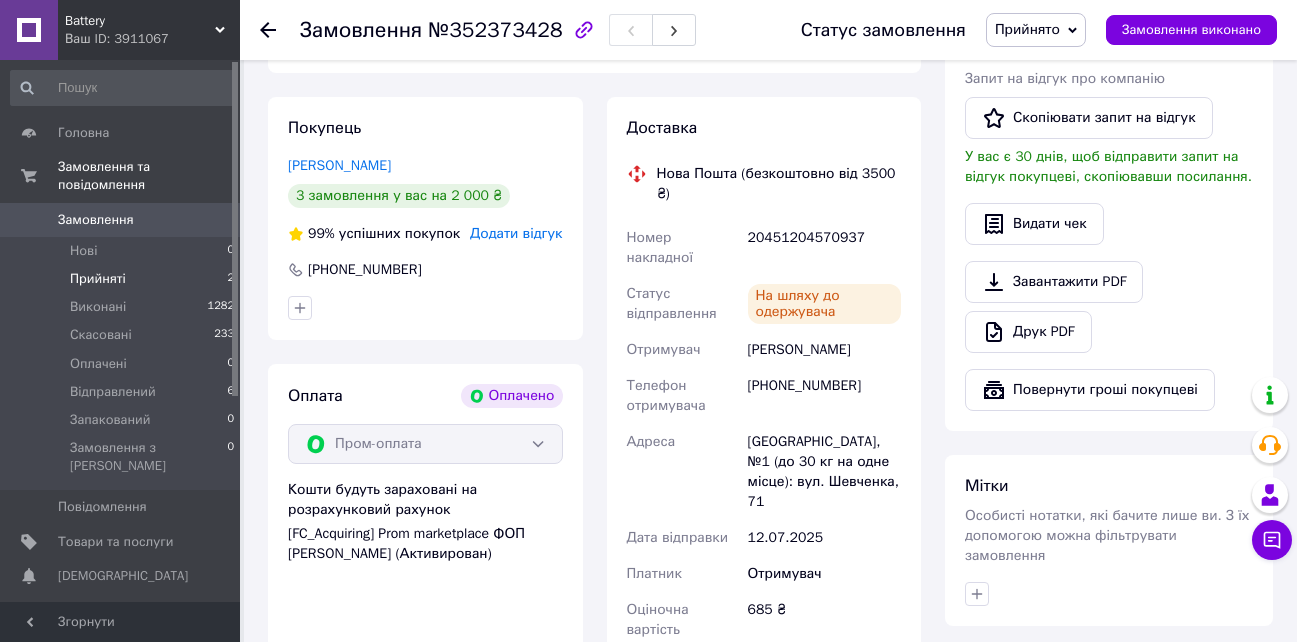 click on "Прийняті" at bounding box center [98, 279] 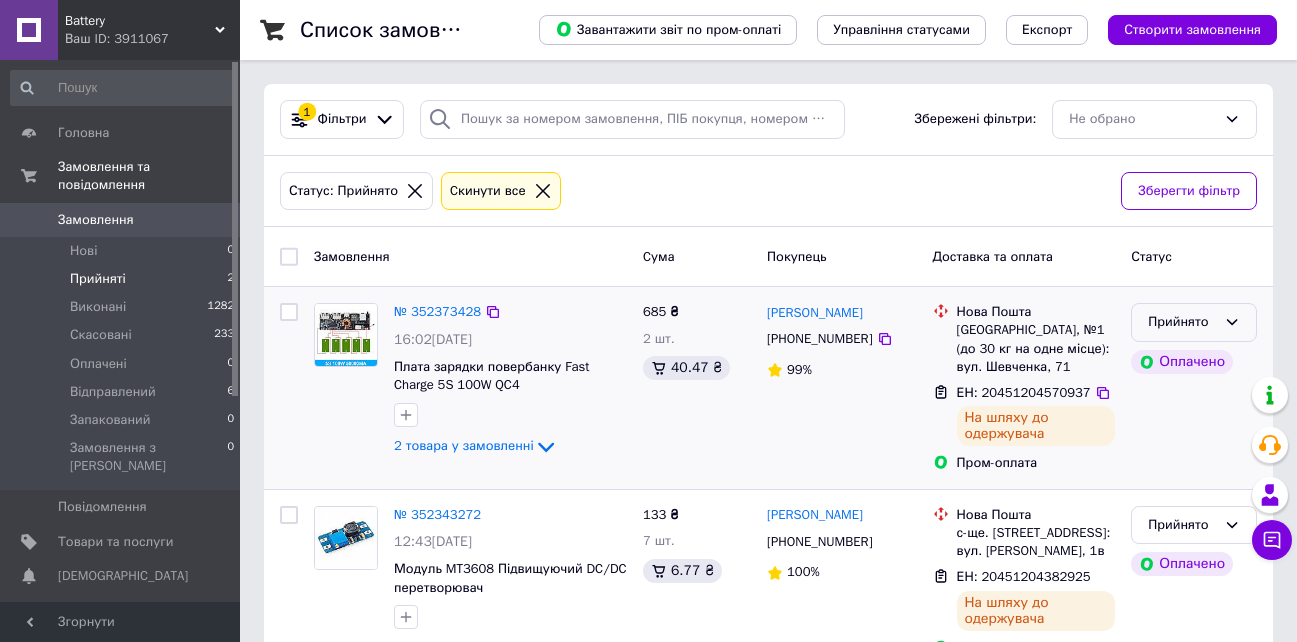 click on "Прийнято" at bounding box center (1182, 322) 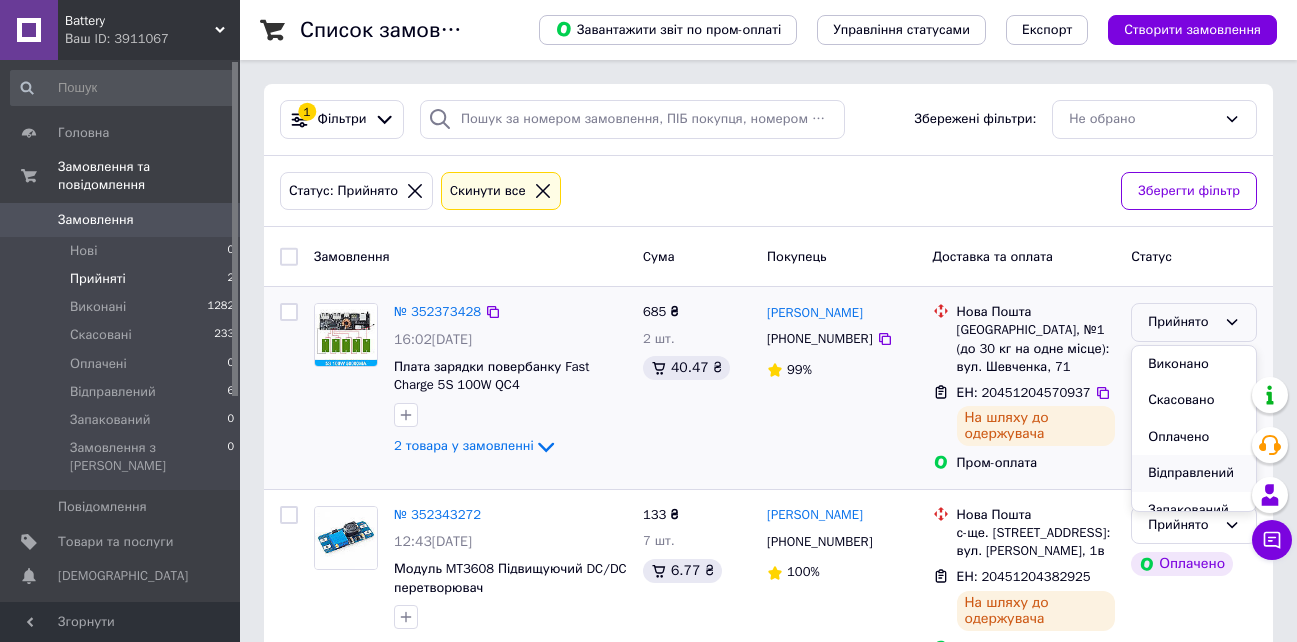 click on "Відправлений" at bounding box center (1194, 473) 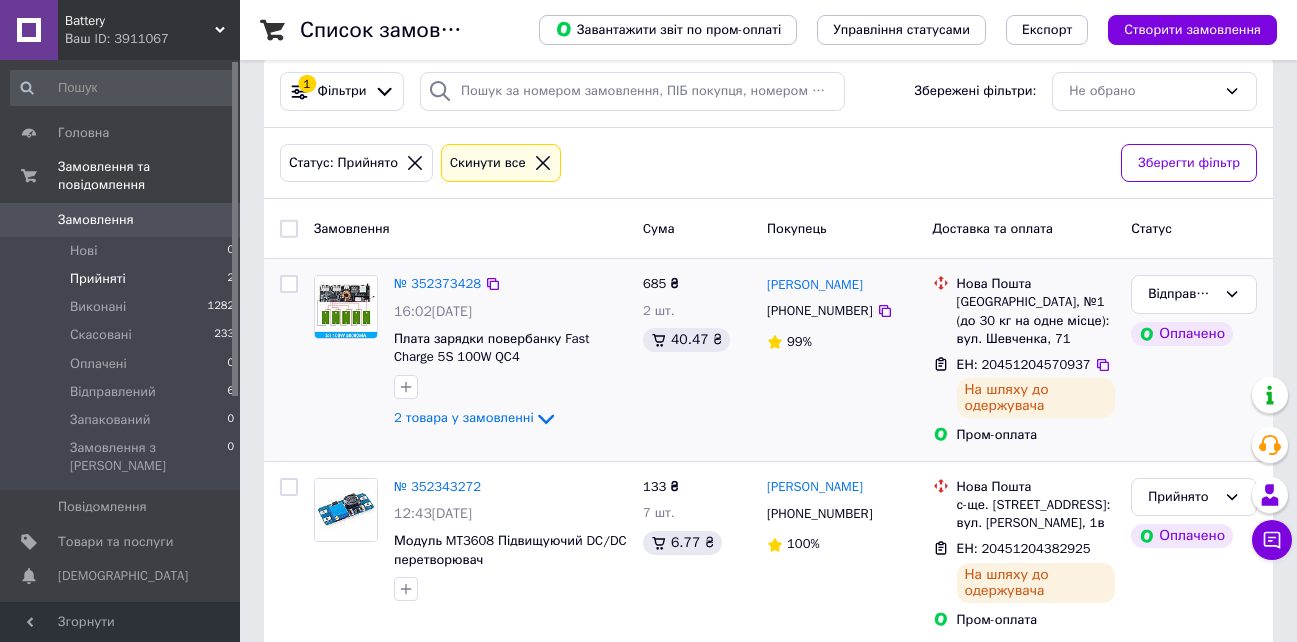 scroll, scrollTop: 55, scrollLeft: 0, axis: vertical 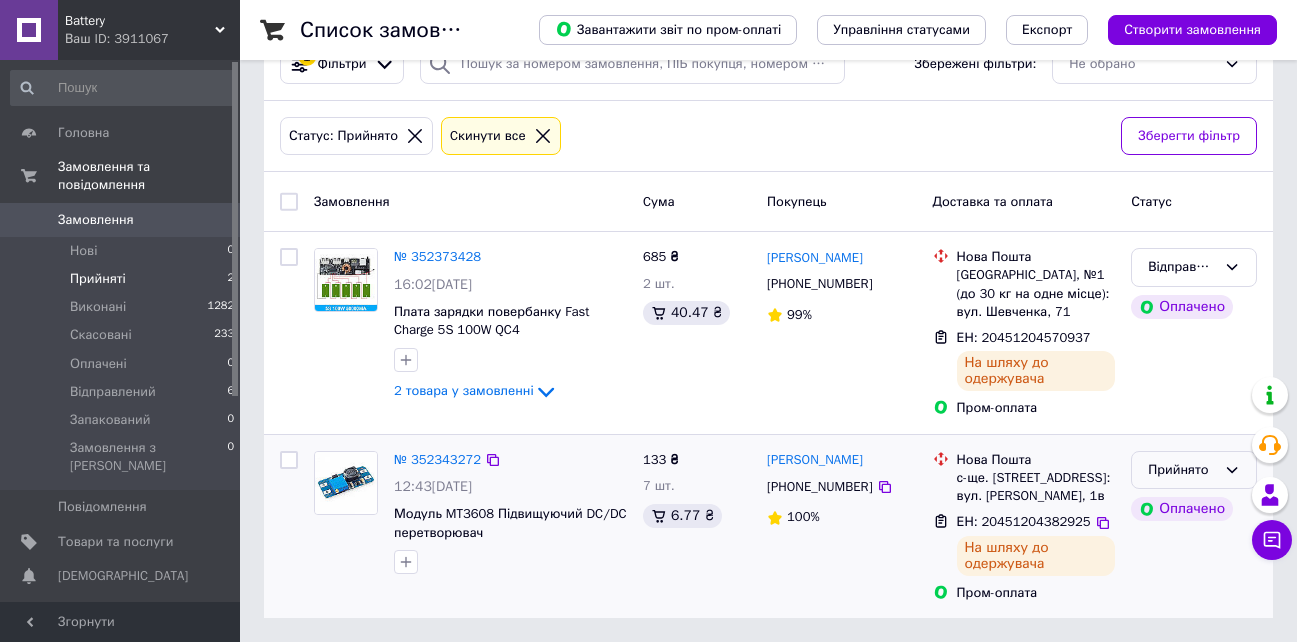 click on "Прийнято" at bounding box center [1182, 470] 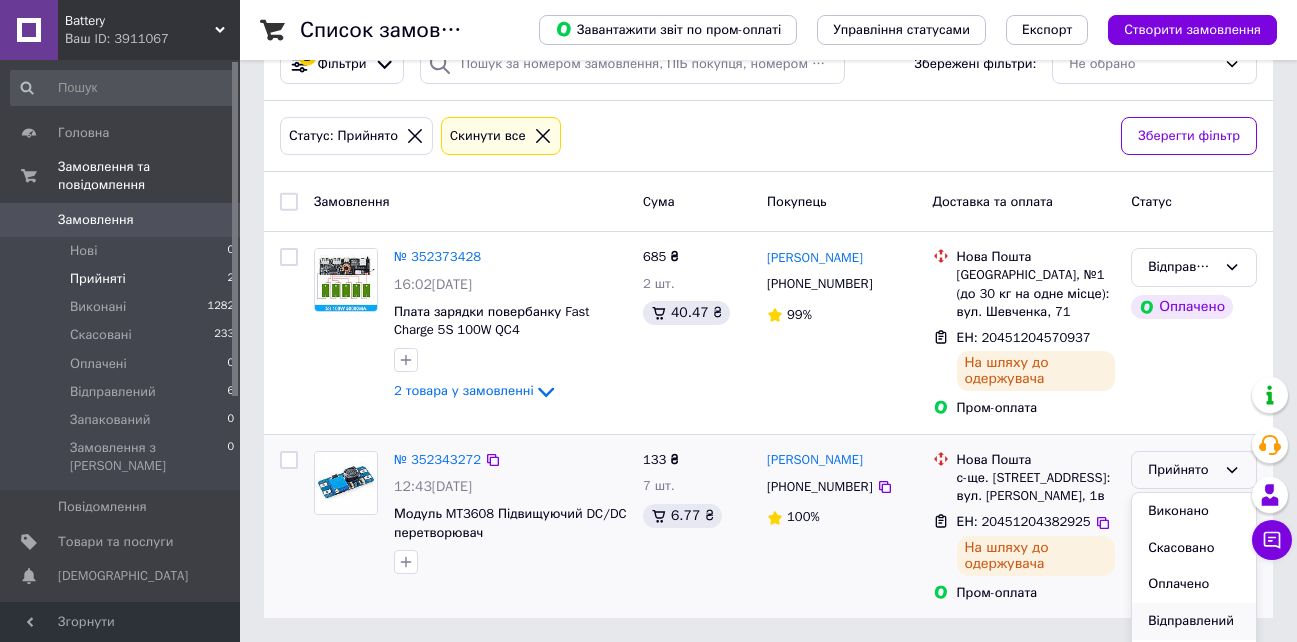 click on "Відправлений" at bounding box center (1194, 621) 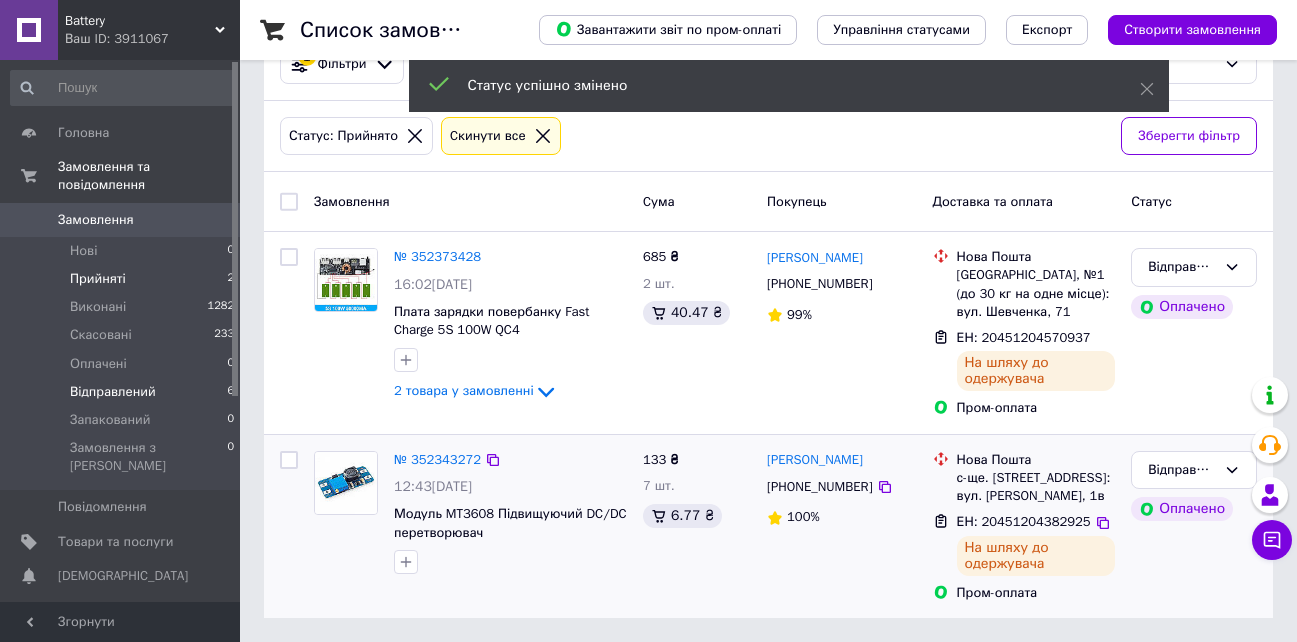 click on "Відправлений 6" at bounding box center [123, 392] 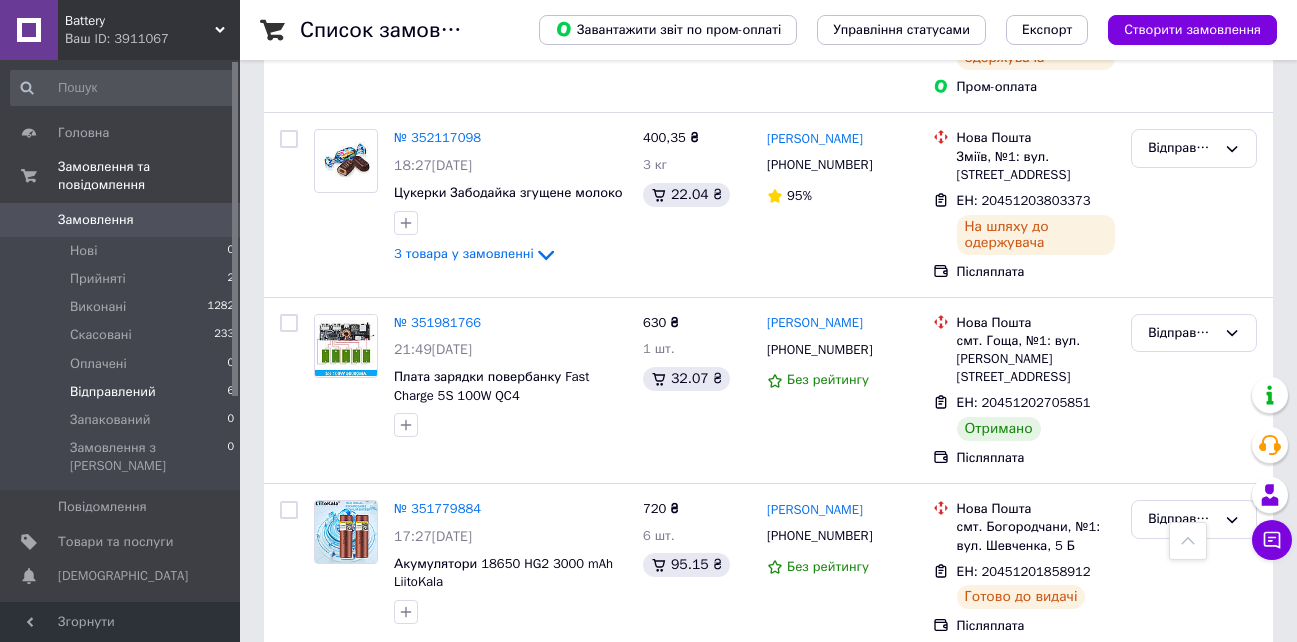 scroll, scrollTop: 600, scrollLeft: 0, axis: vertical 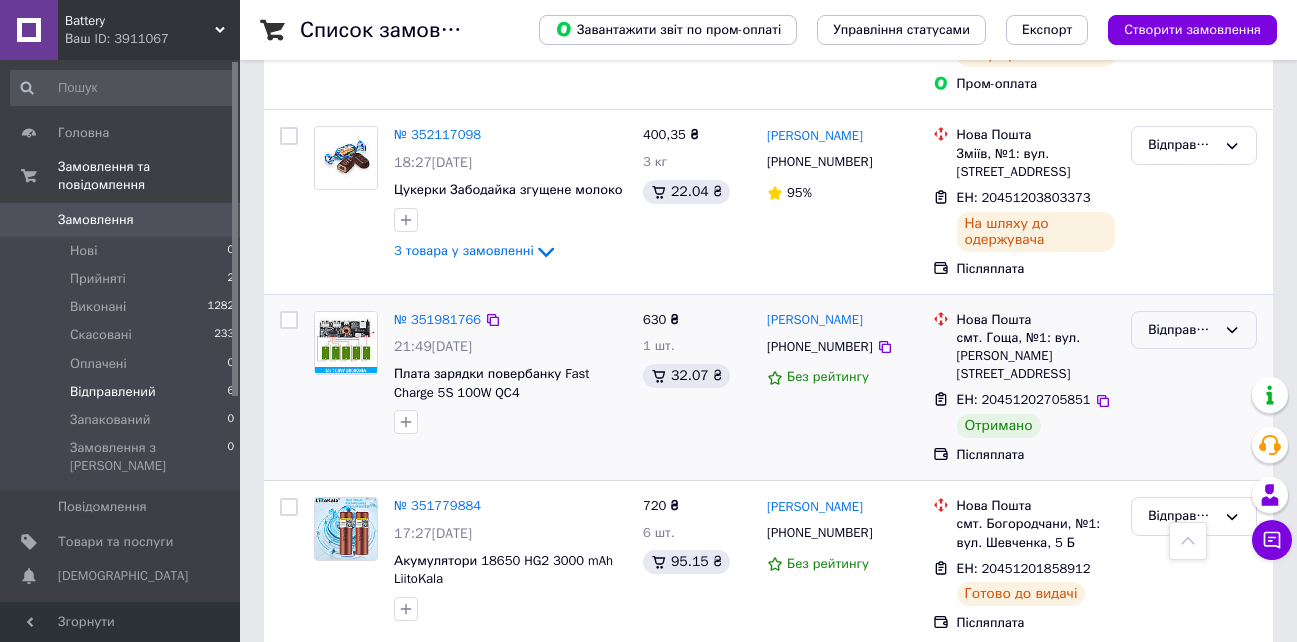 click on "Відправлений" at bounding box center [1182, 330] 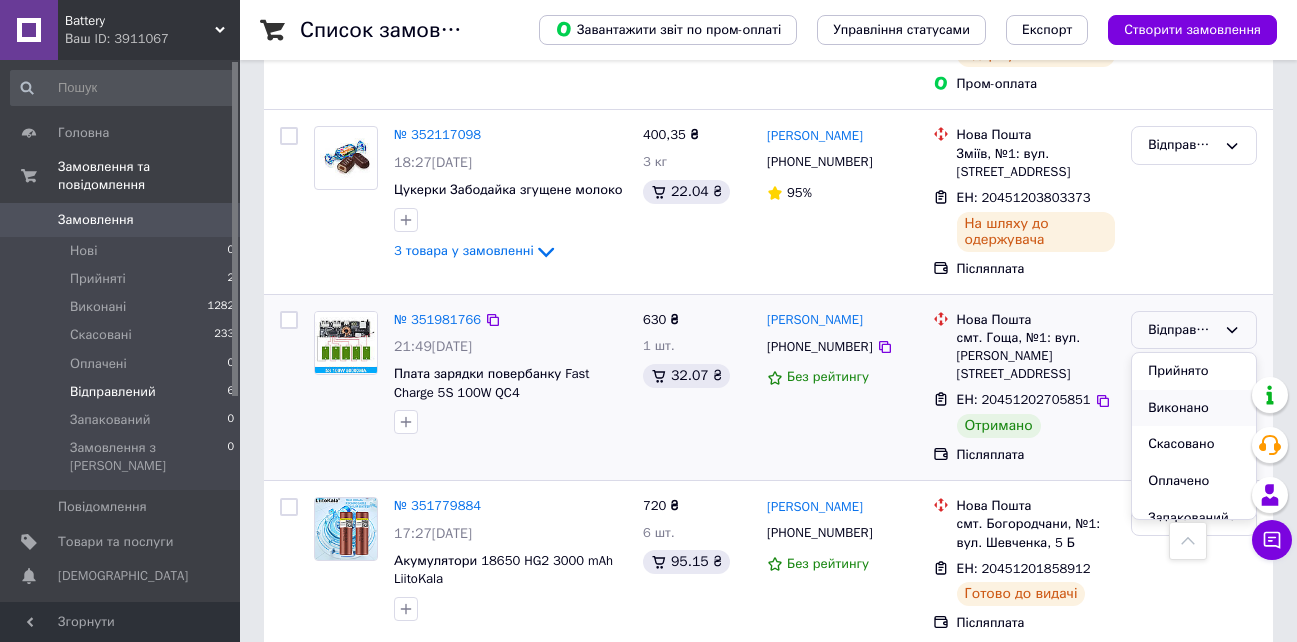 click on "Виконано" at bounding box center [1194, 408] 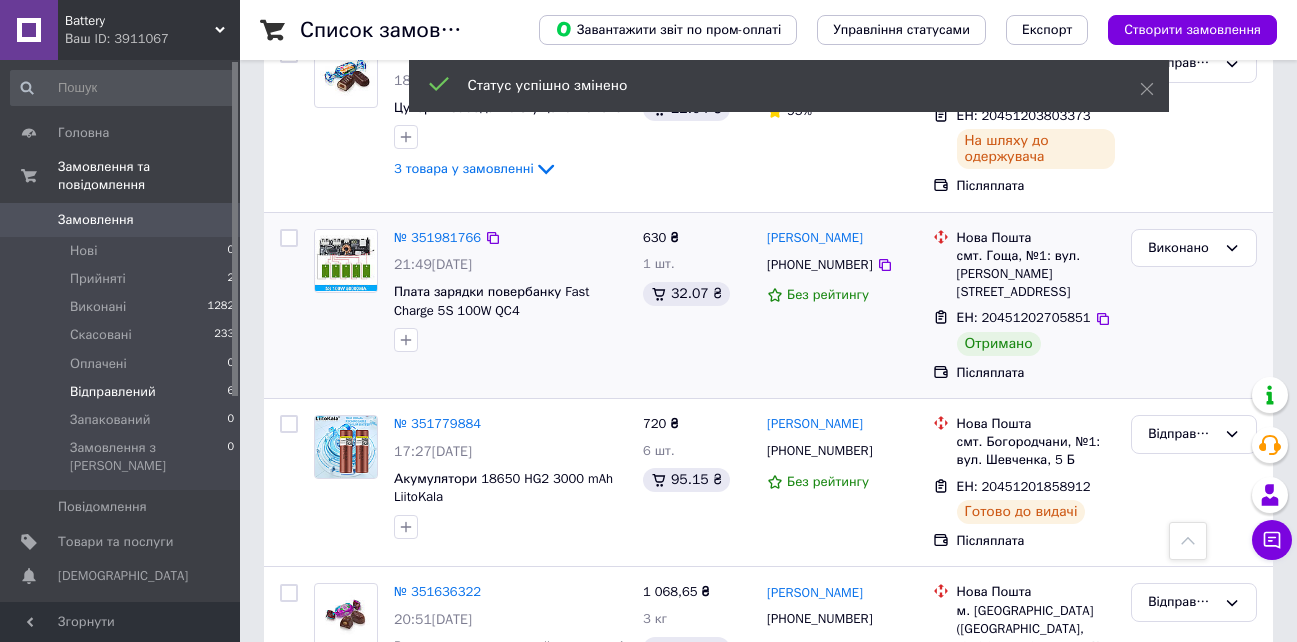 scroll, scrollTop: 1190, scrollLeft: 0, axis: vertical 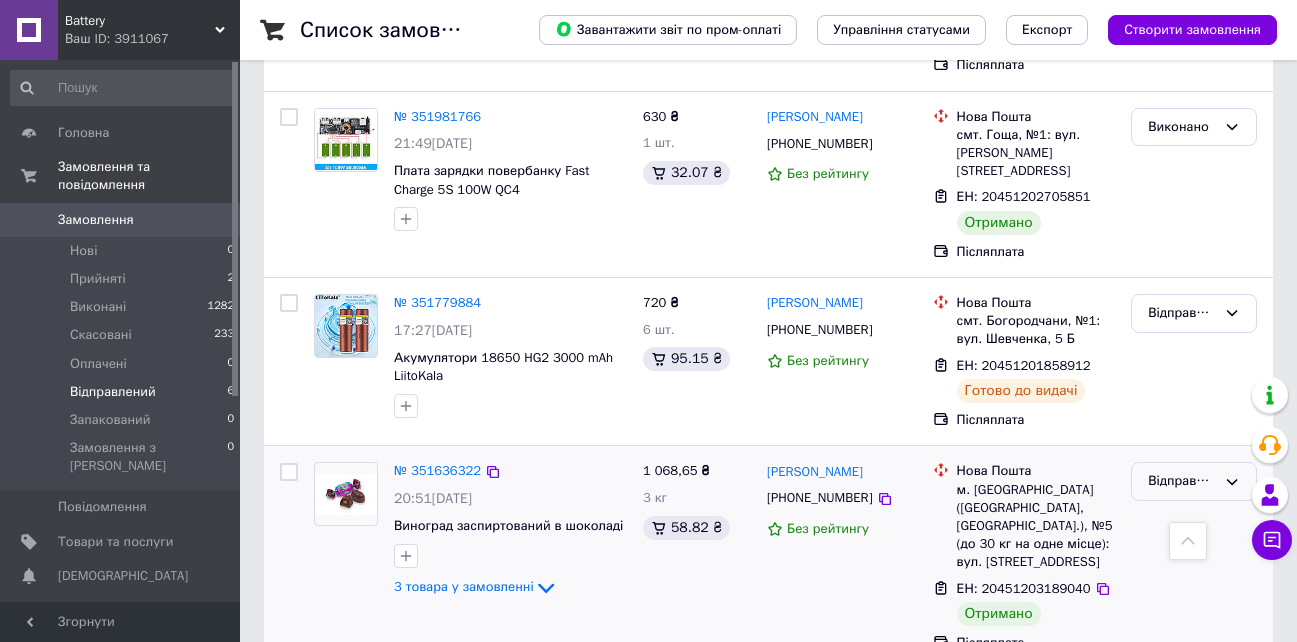 click on "Відправлений" at bounding box center [1182, 481] 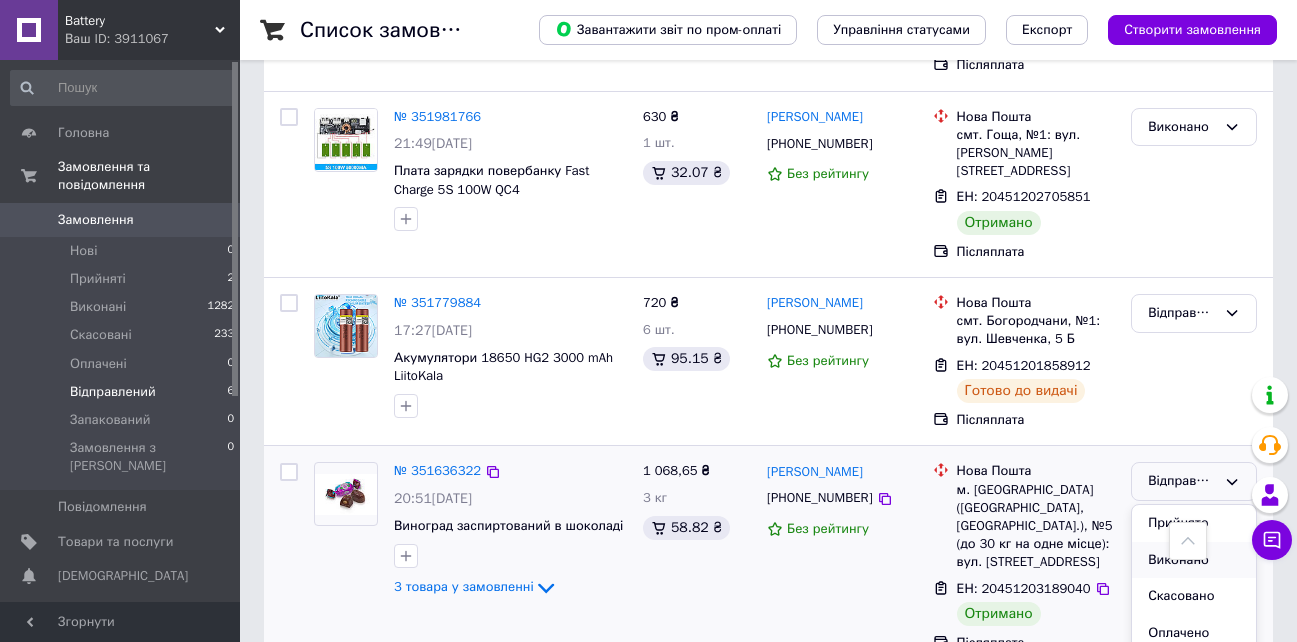 click on "Виконано" at bounding box center [1194, 560] 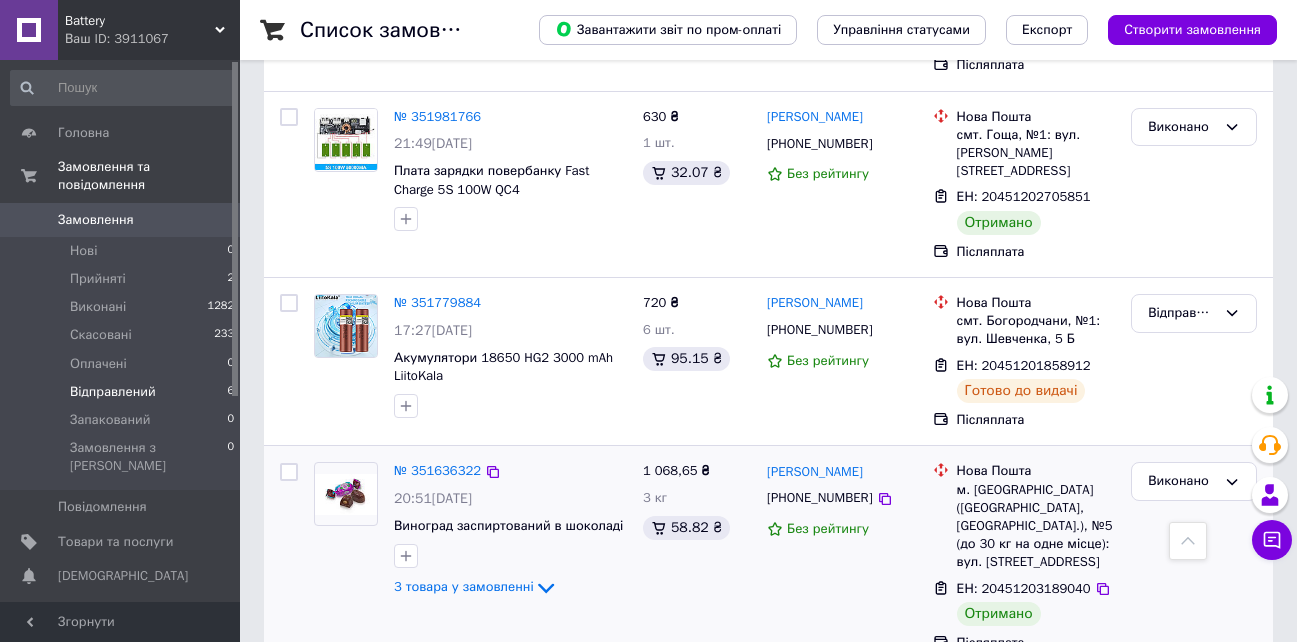 click on "Відправлений" at bounding box center (113, 392) 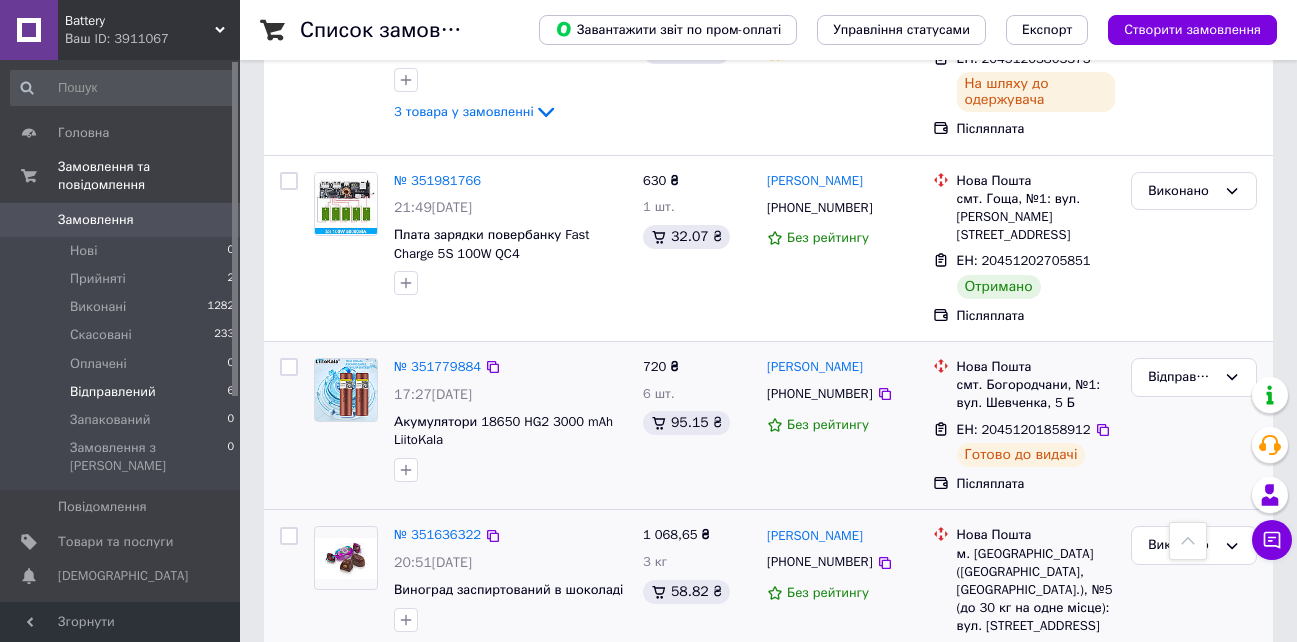 scroll, scrollTop: 1090, scrollLeft: 0, axis: vertical 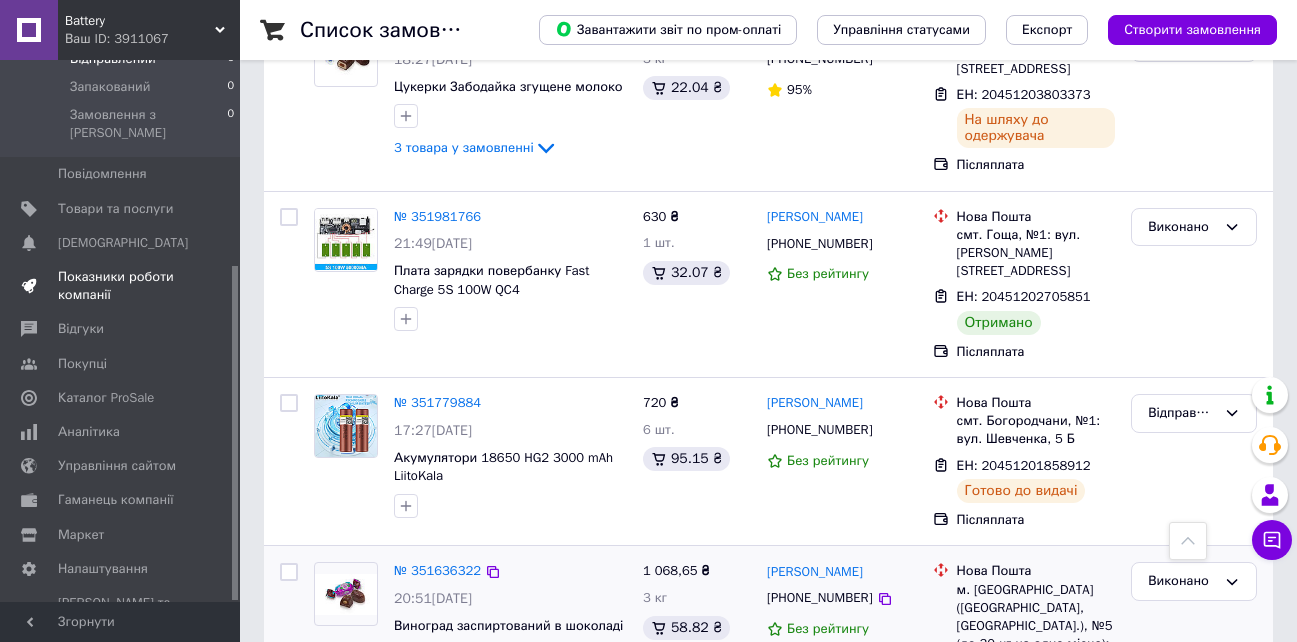 click on "Показники роботи компанії" at bounding box center [121, 286] 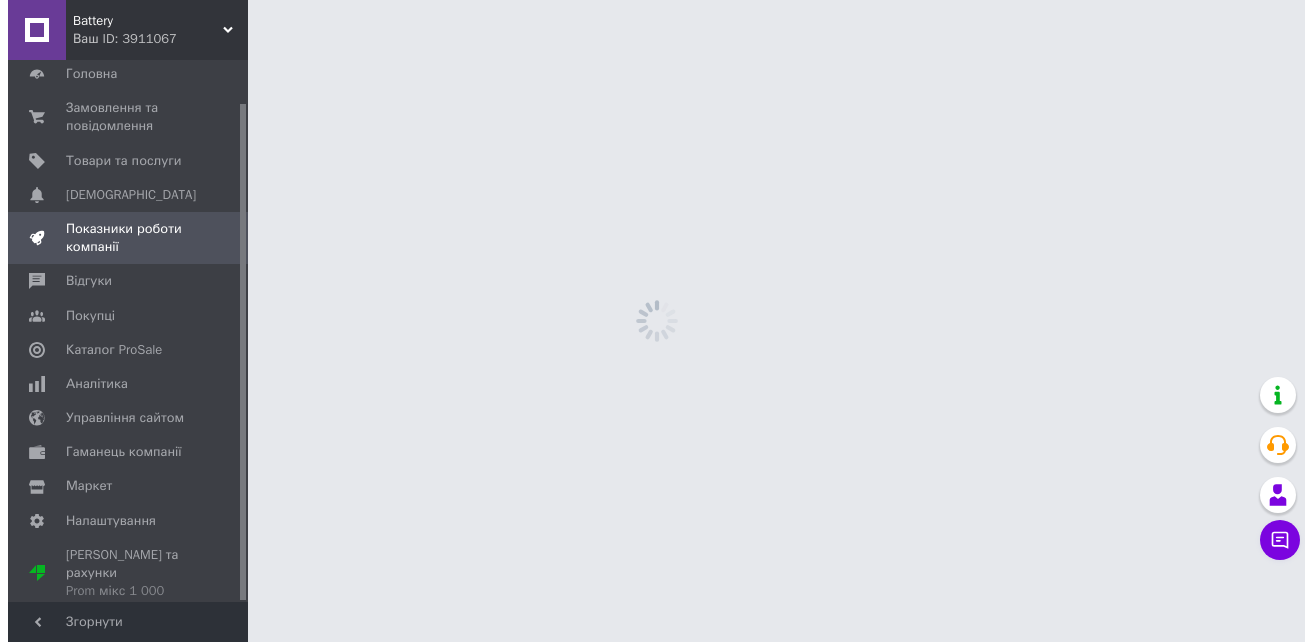 scroll, scrollTop: 0, scrollLeft: 0, axis: both 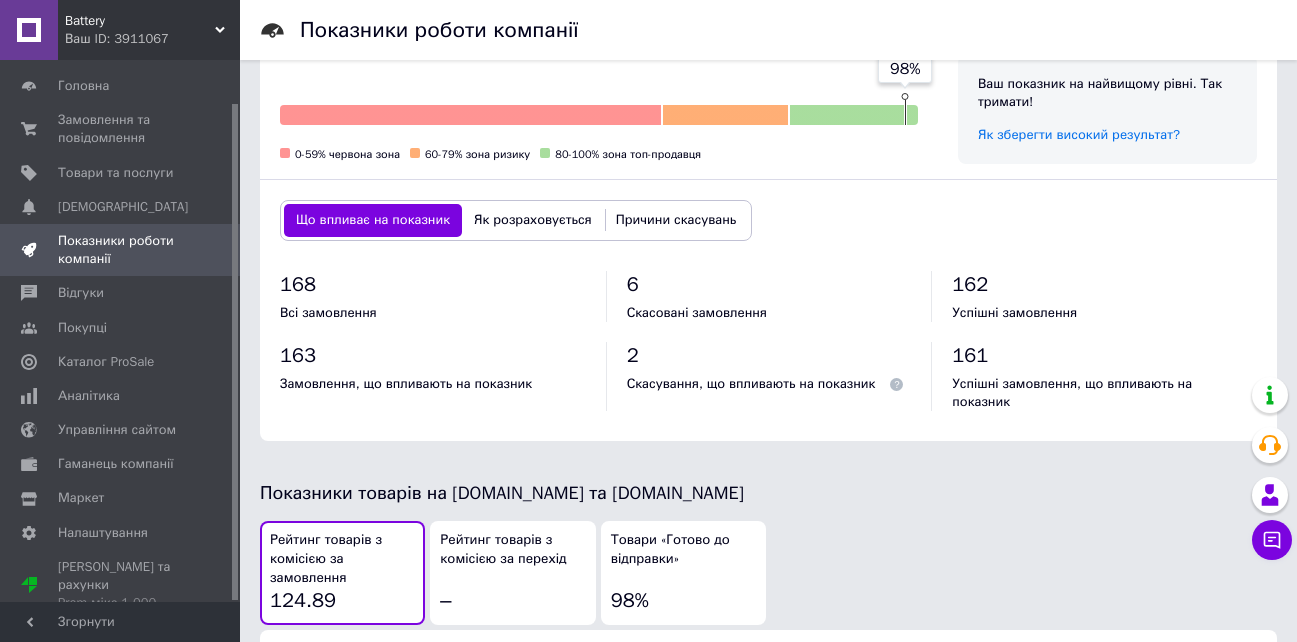 click on "2" at bounding box center (633, 355) 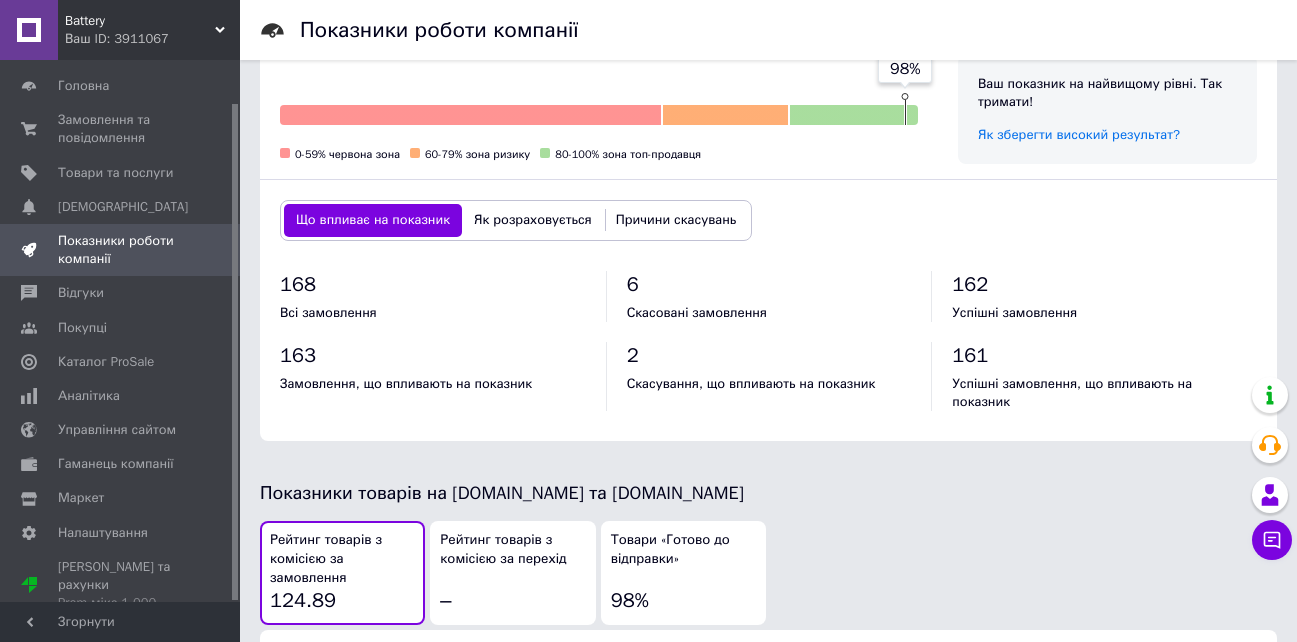 click on "Причини скасувань" at bounding box center (676, 220) 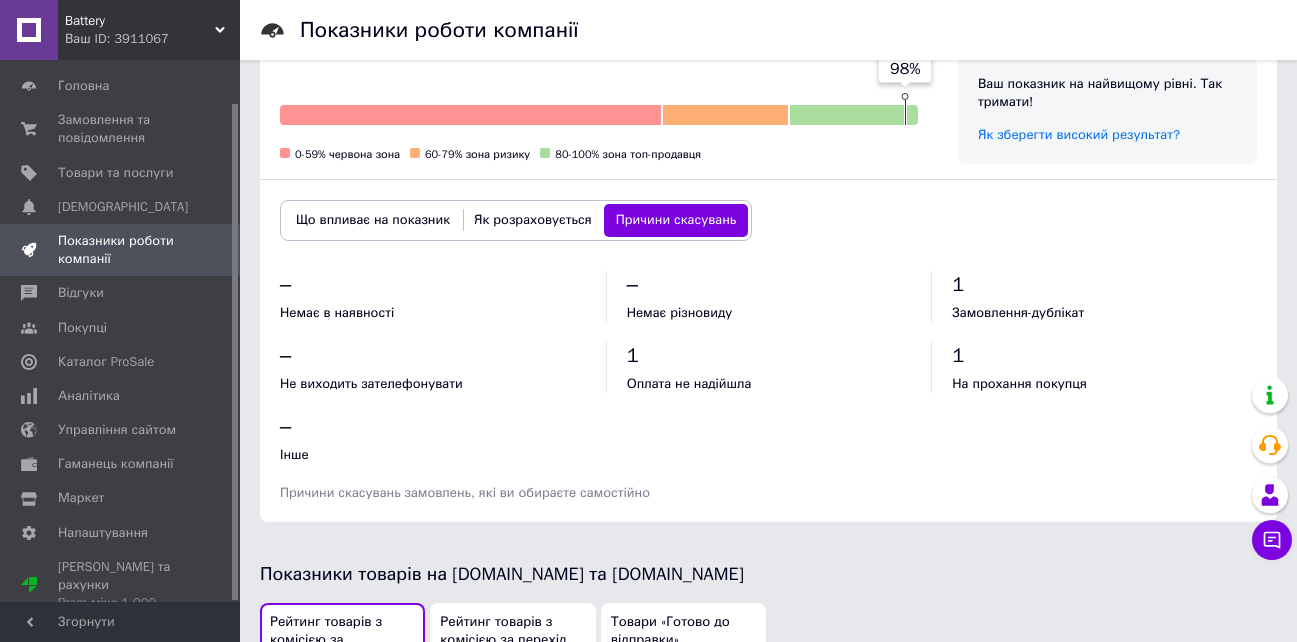 click on "Оплата не надійшла" at bounding box center (689, 383) 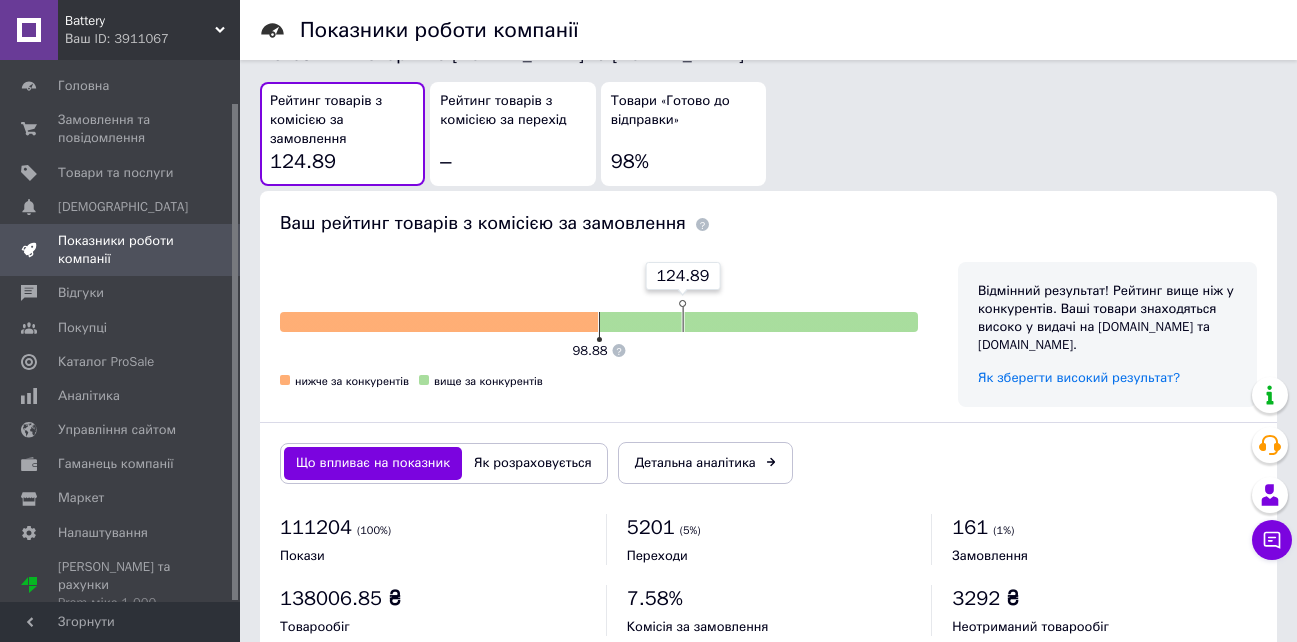scroll, scrollTop: 1167, scrollLeft: 0, axis: vertical 